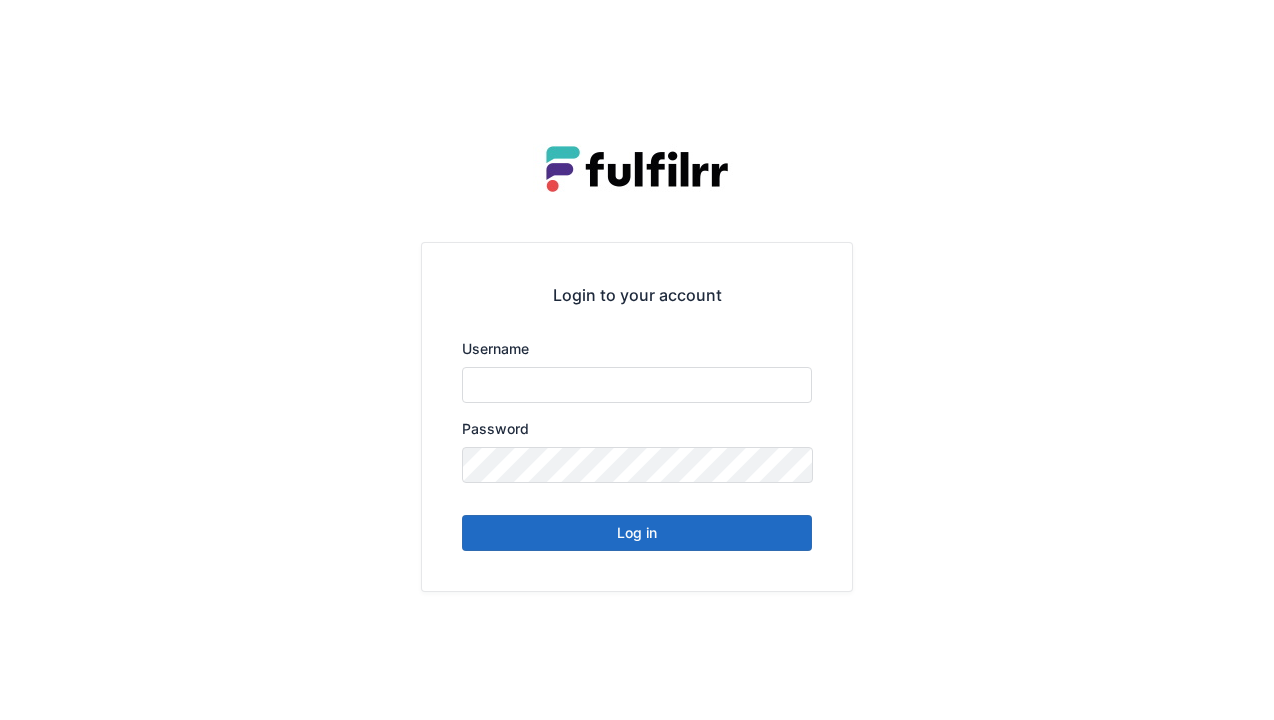 scroll, scrollTop: 0, scrollLeft: 0, axis: both 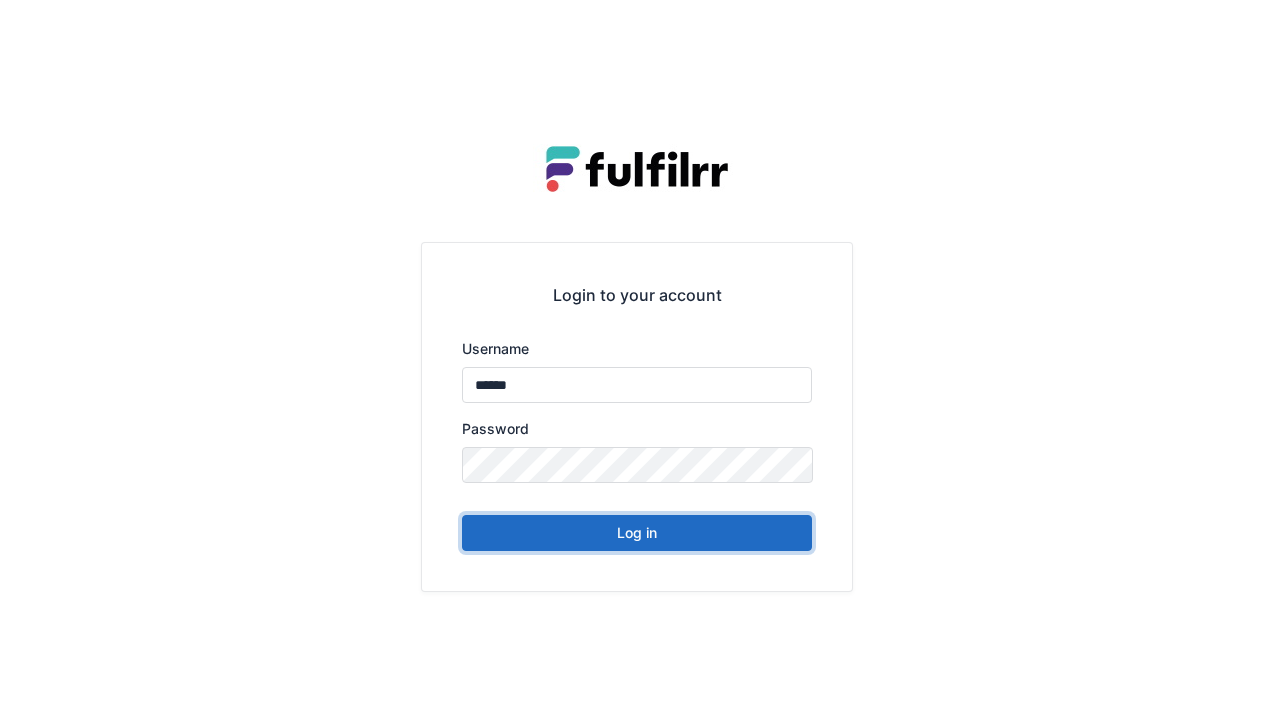 click on "Log in" at bounding box center [637, 533] 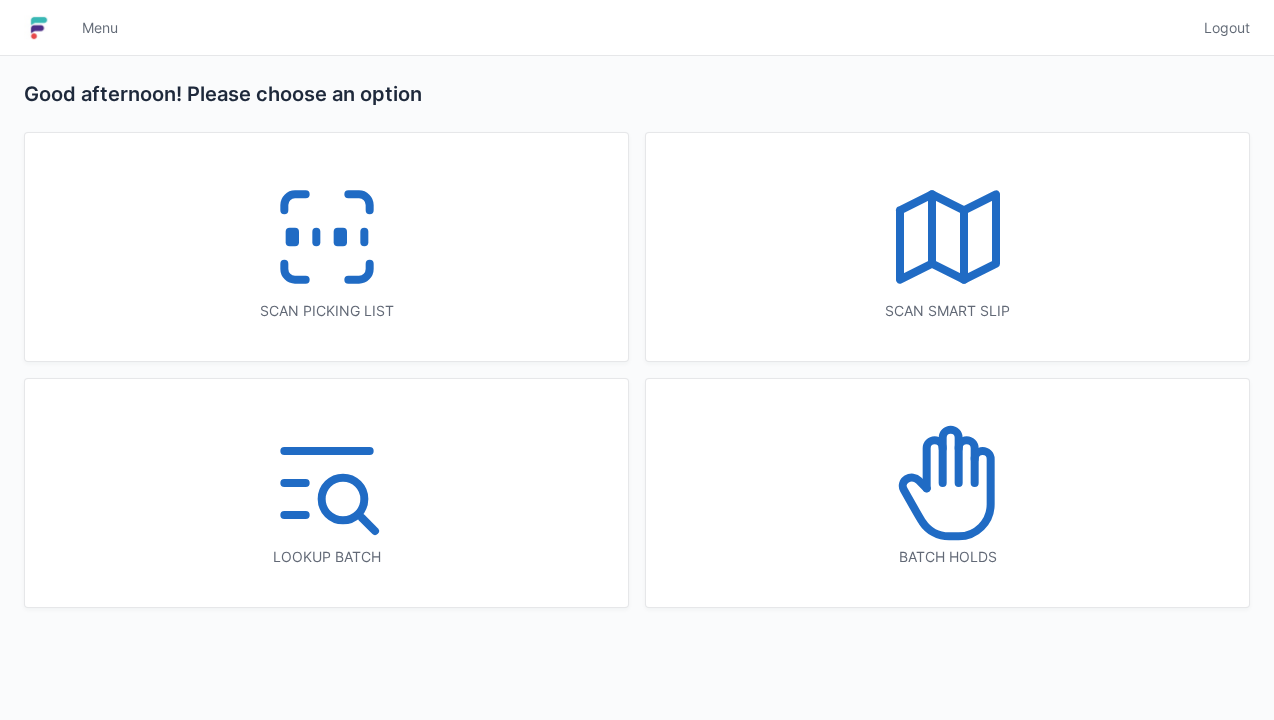 scroll, scrollTop: 0, scrollLeft: 0, axis: both 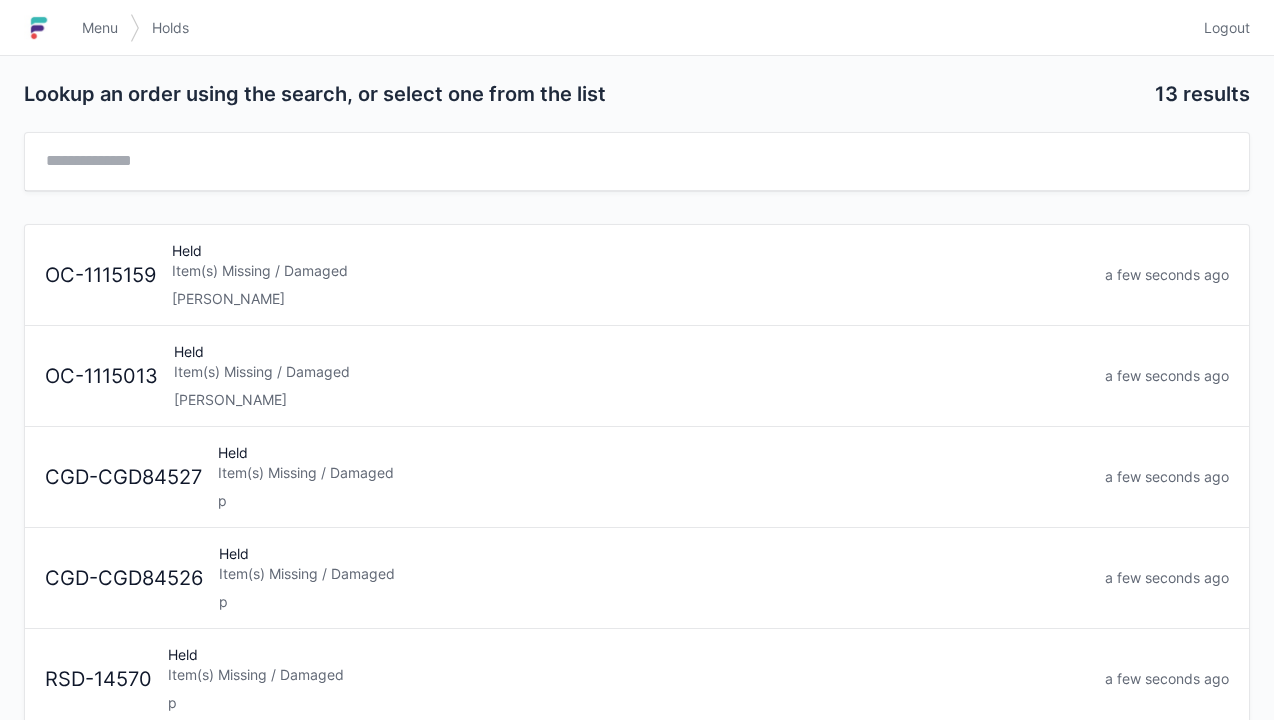 click on "p" at bounding box center [653, 501] 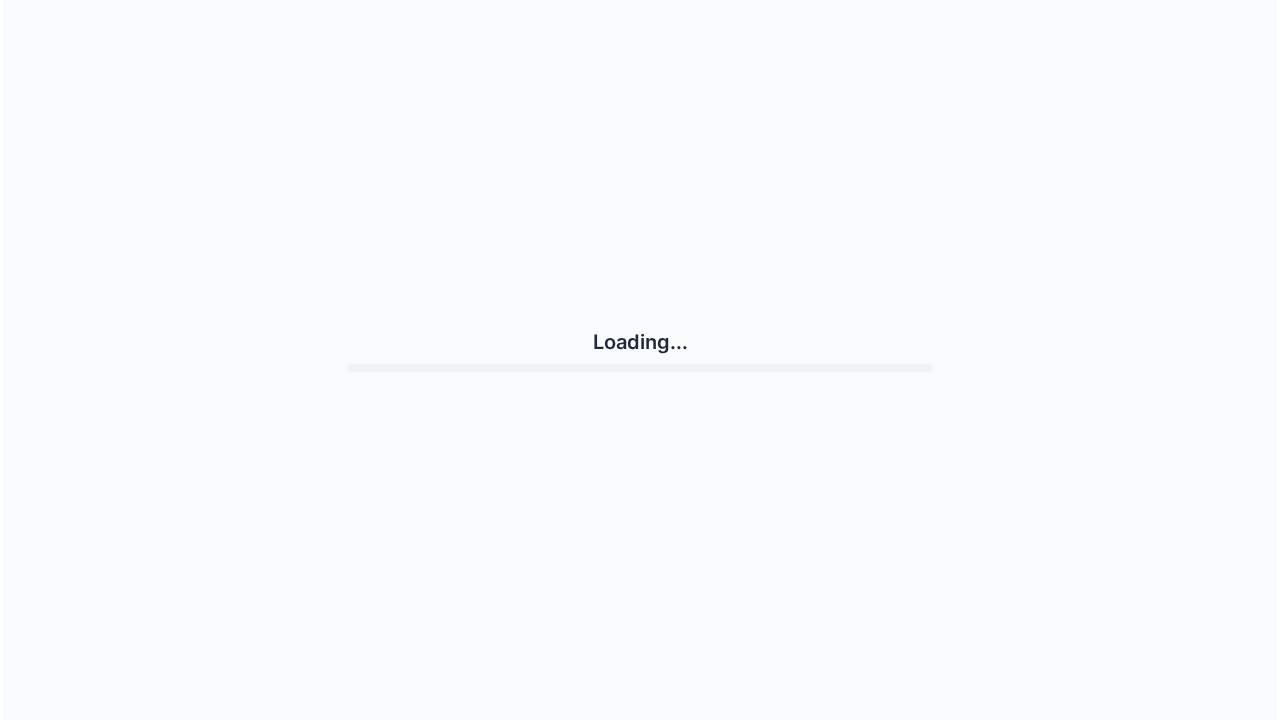 scroll, scrollTop: 0, scrollLeft: 0, axis: both 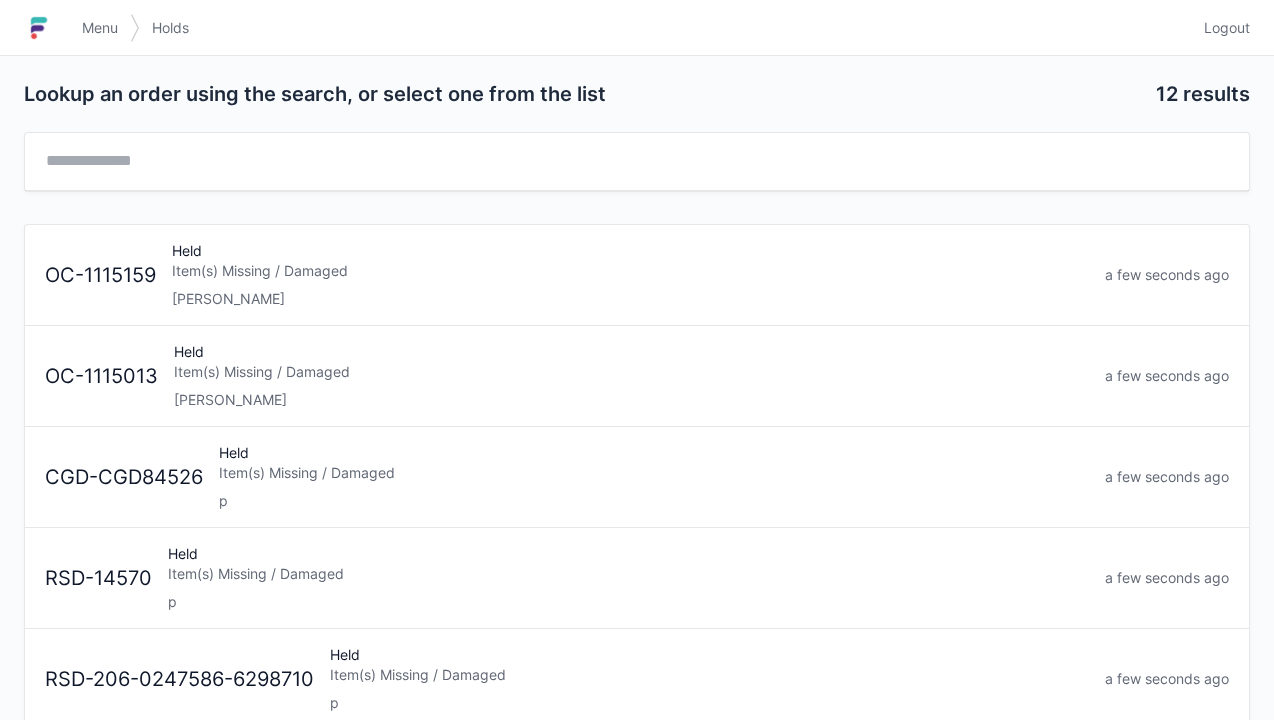click on "Item(s) Missing / Damaged" at bounding box center [654, 473] 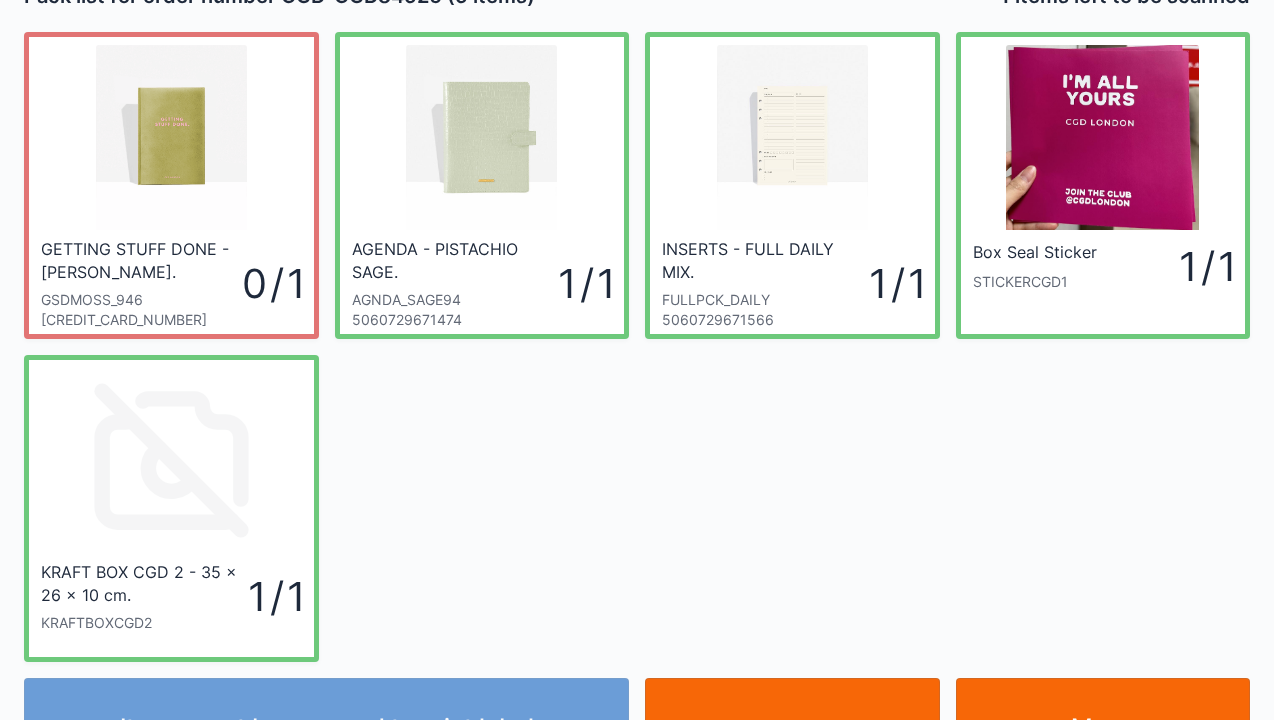 scroll, scrollTop: 80, scrollLeft: 0, axis: vertical 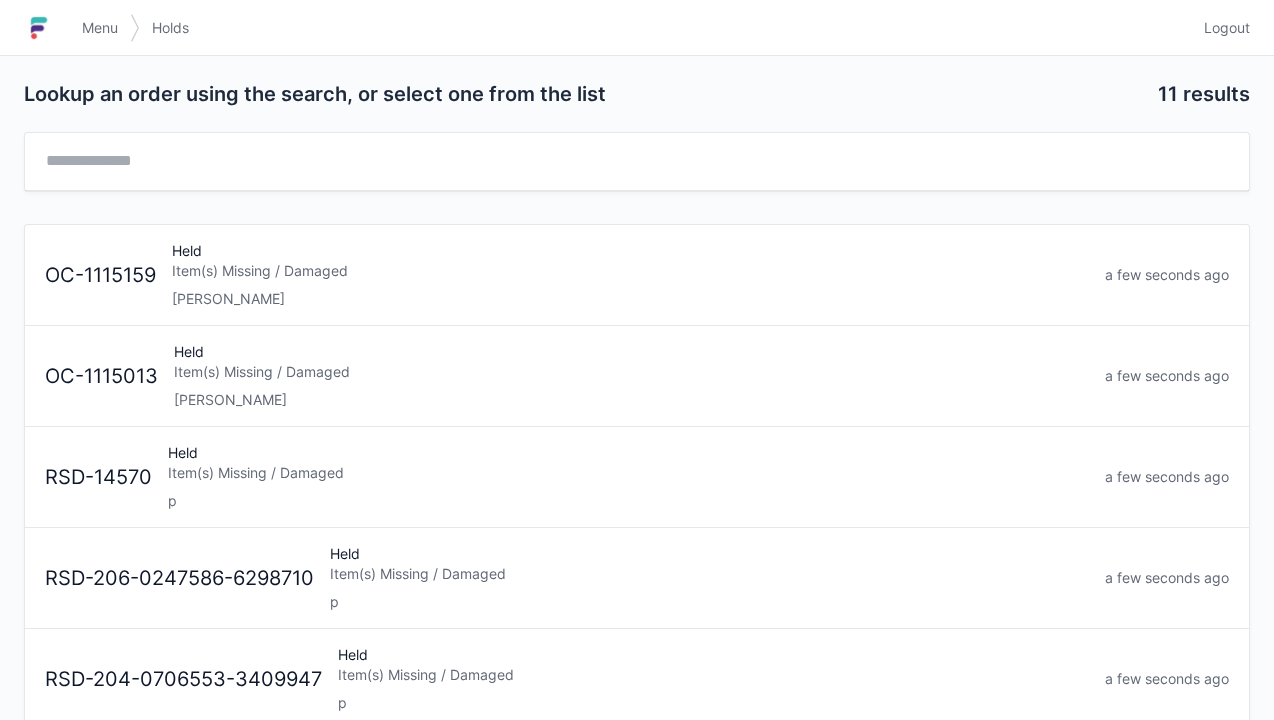 click on "[PERSON_NAME]" at bounding box center (630, 299) 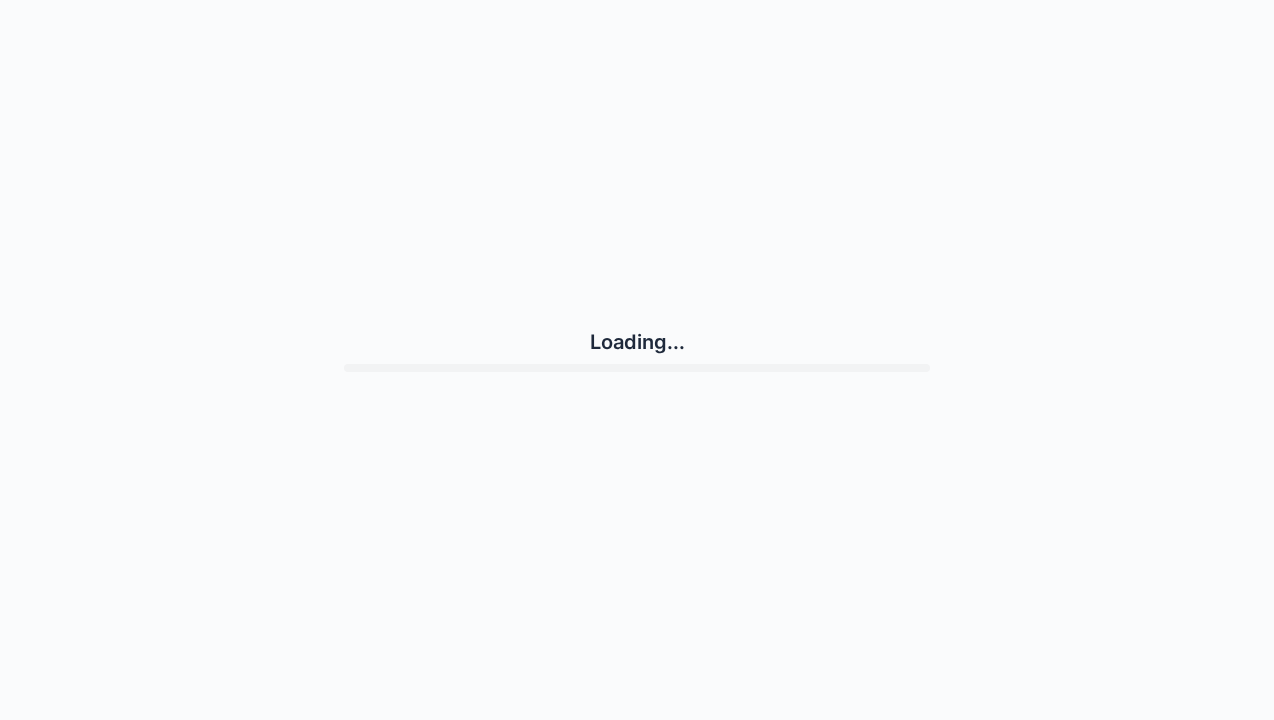 scroll, scrollTop: 0, scrollLeft: 0, axis: both 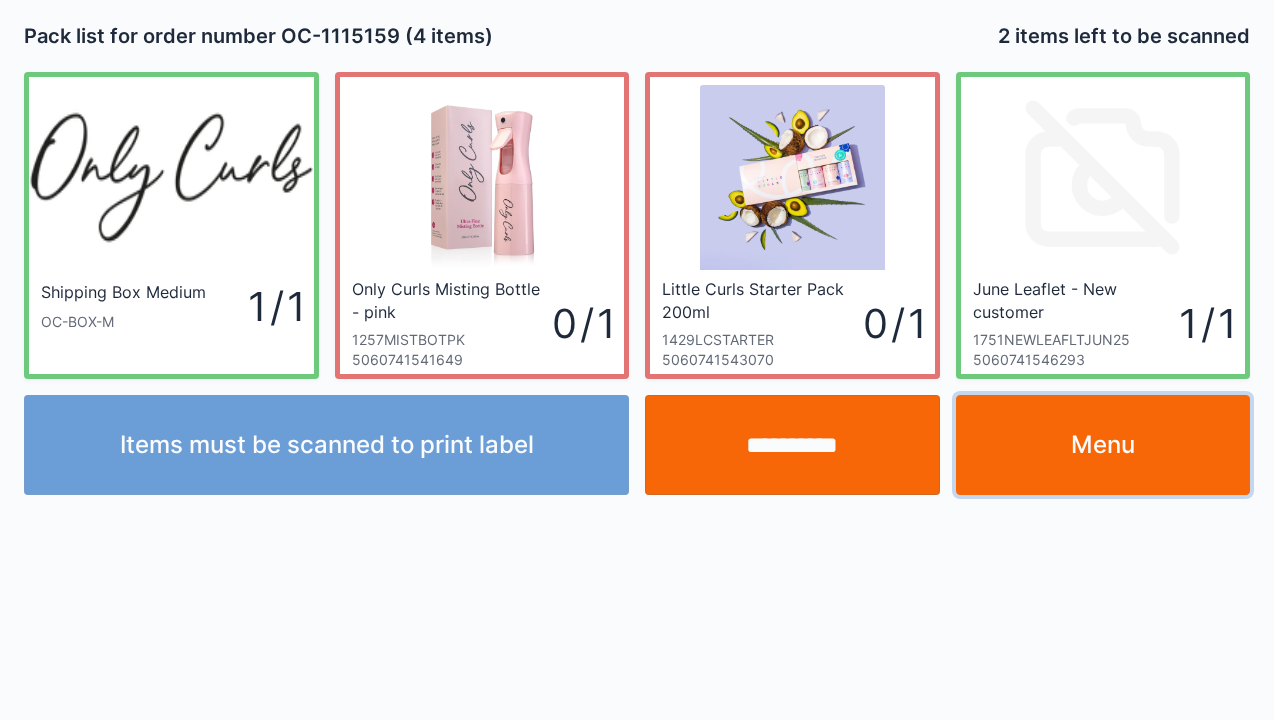 click on "Menu" at bounding box center (1103, 445) 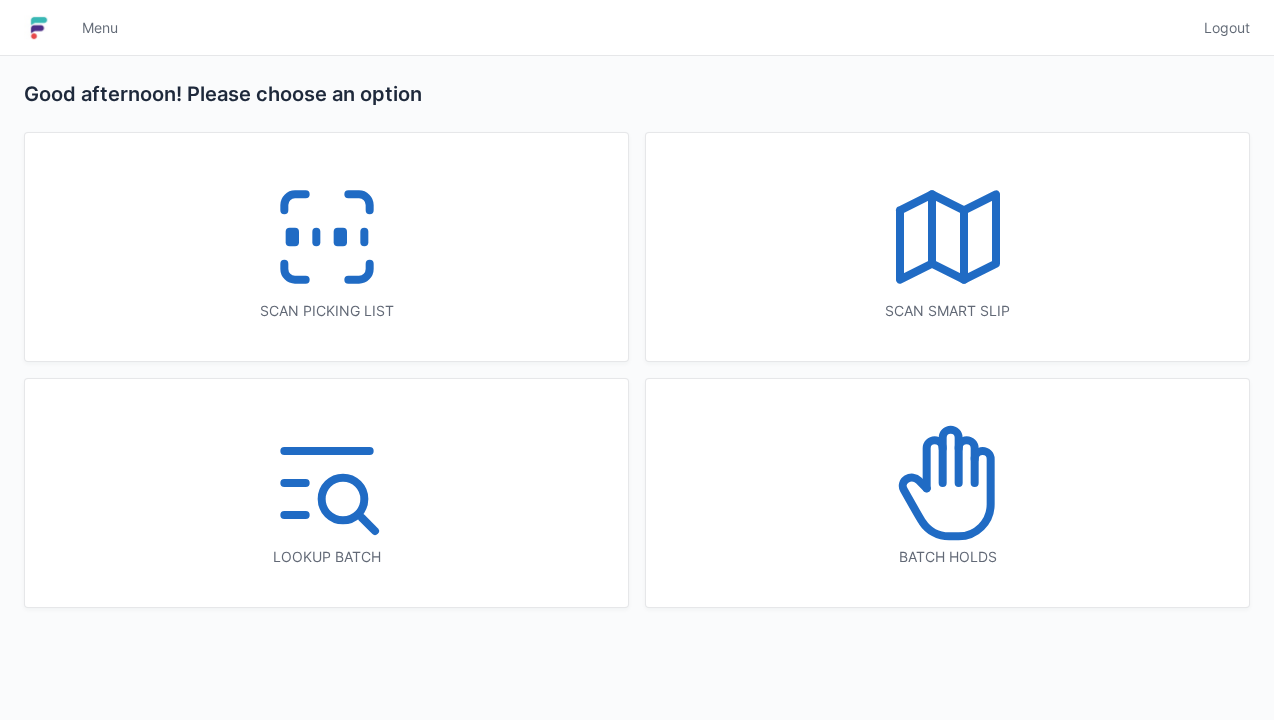 scroll, scrollTop: 0, scrollLeft: 0, axis: both 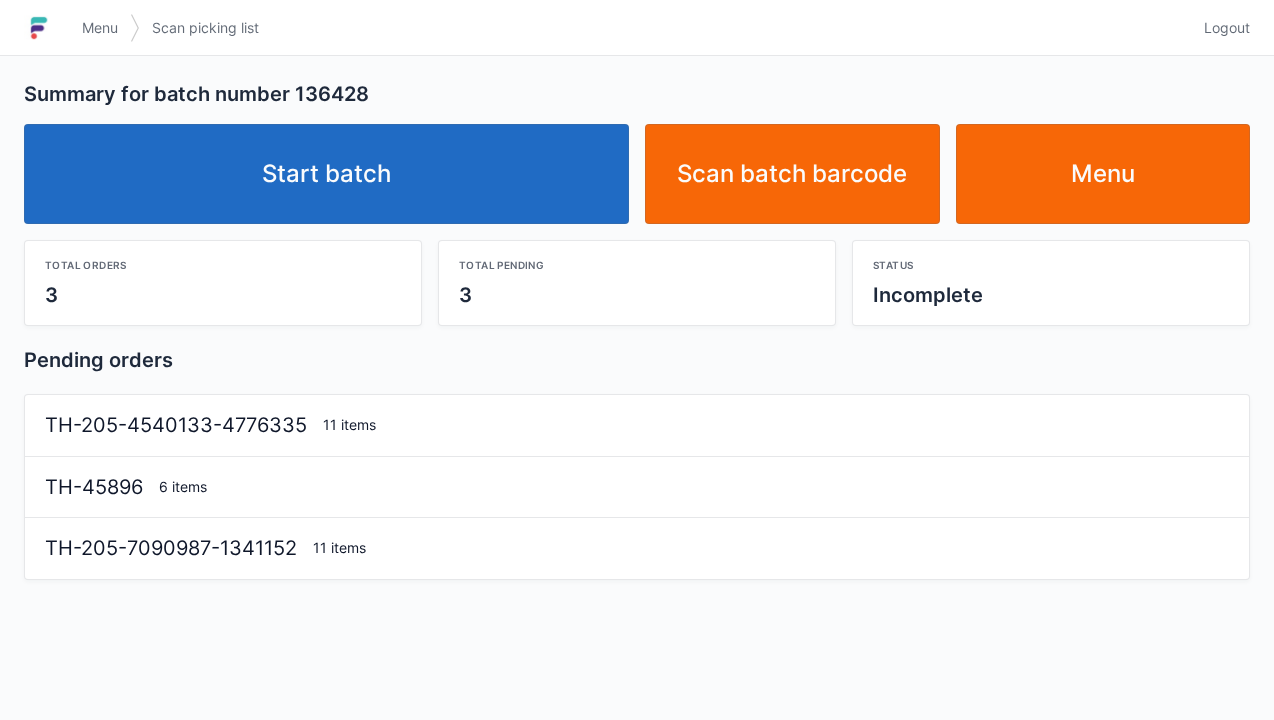 click on "Start batch" at bounding box center (326, 174) 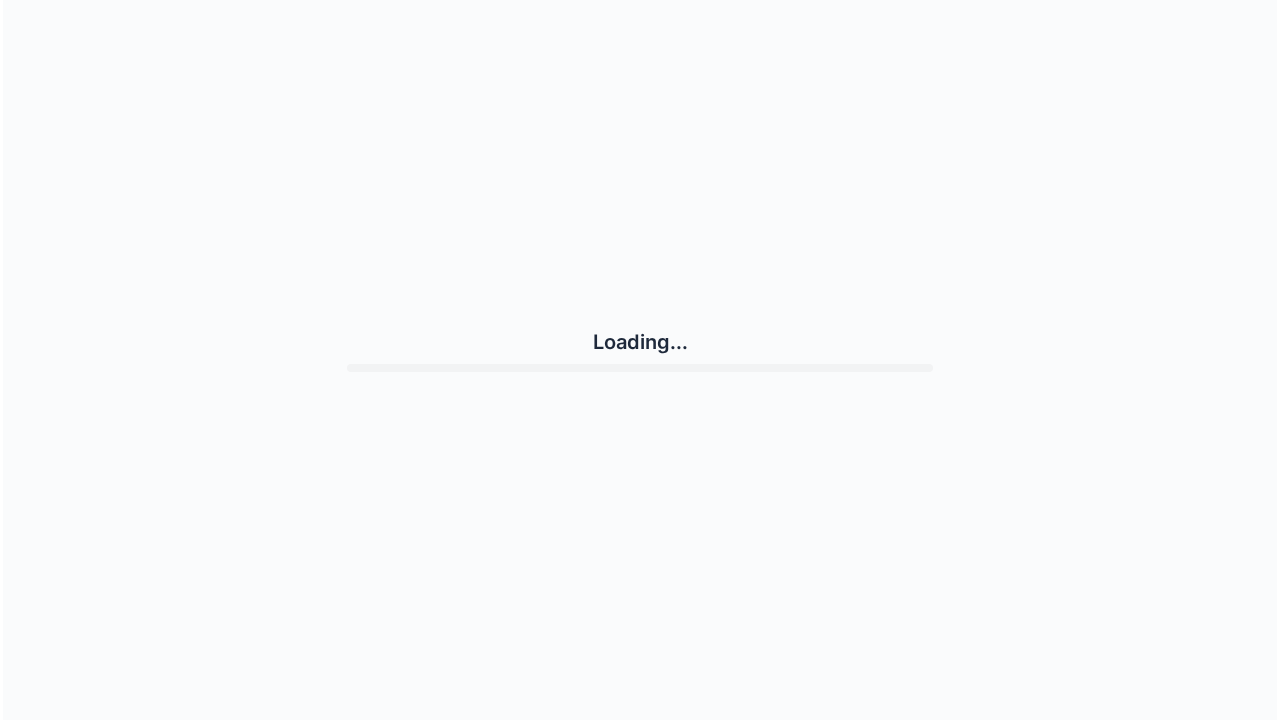 scroll, scrollTop: 0, scrollLeft: 0, axis: both 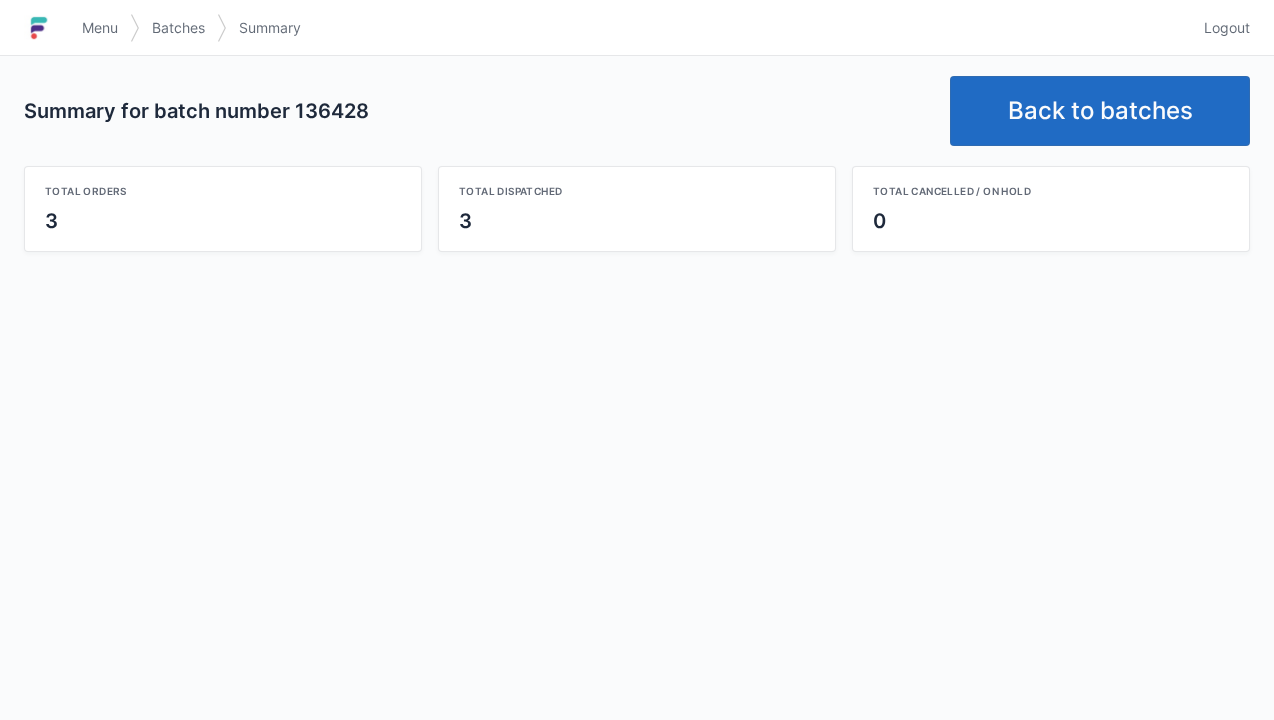 click on "Back to batches" at bounding box center [1100, 111] 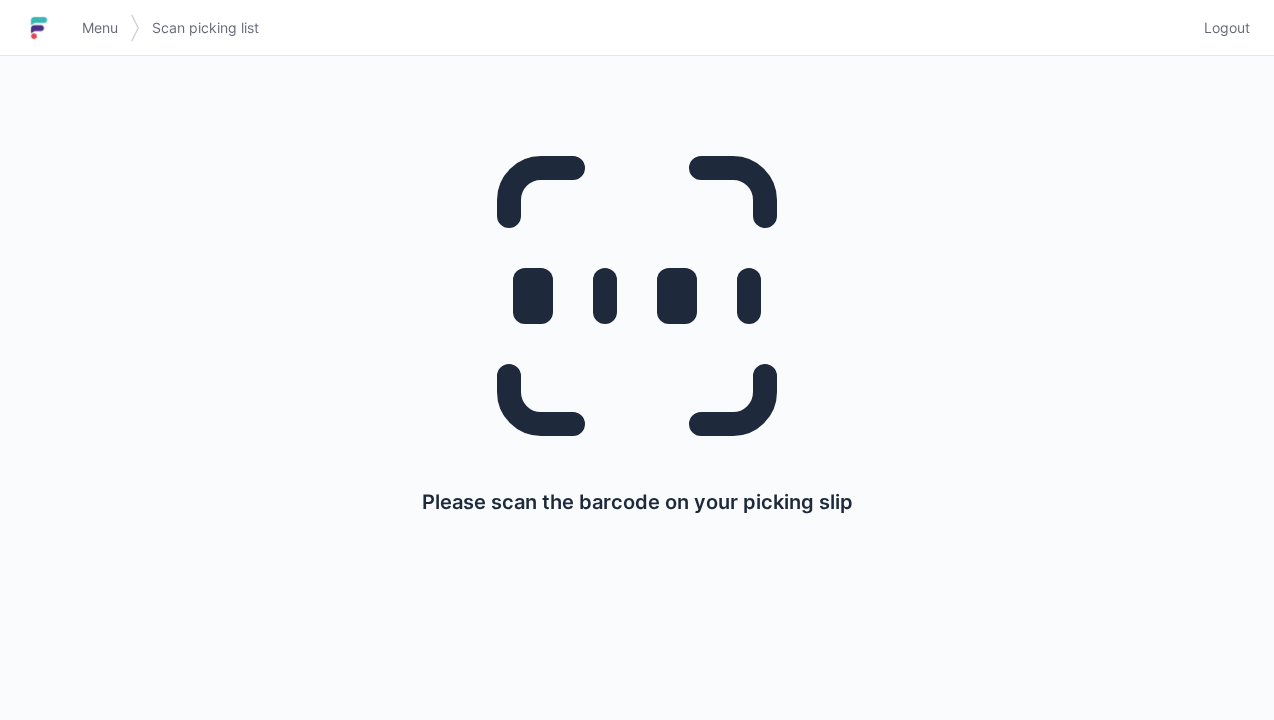 scroll, scrollTop: 0, scrollLeft: 0, axis: both 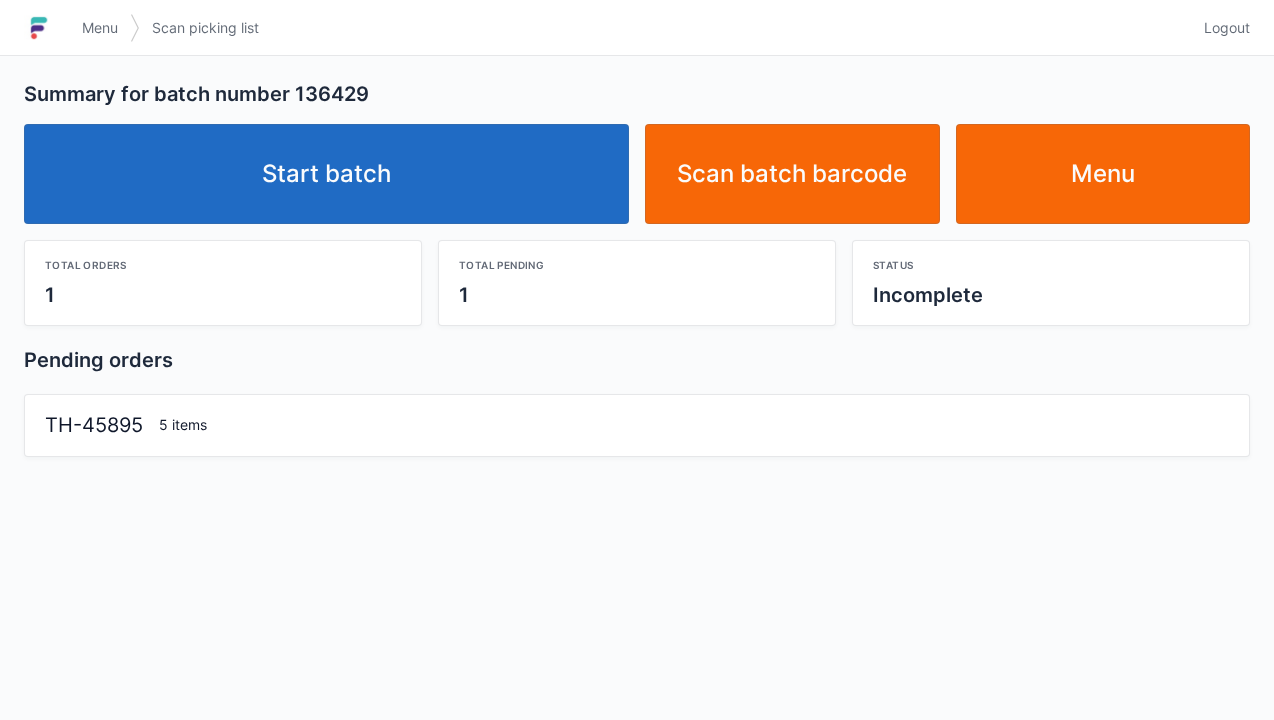 click on "Start batch" at bounding box center [326, 174] 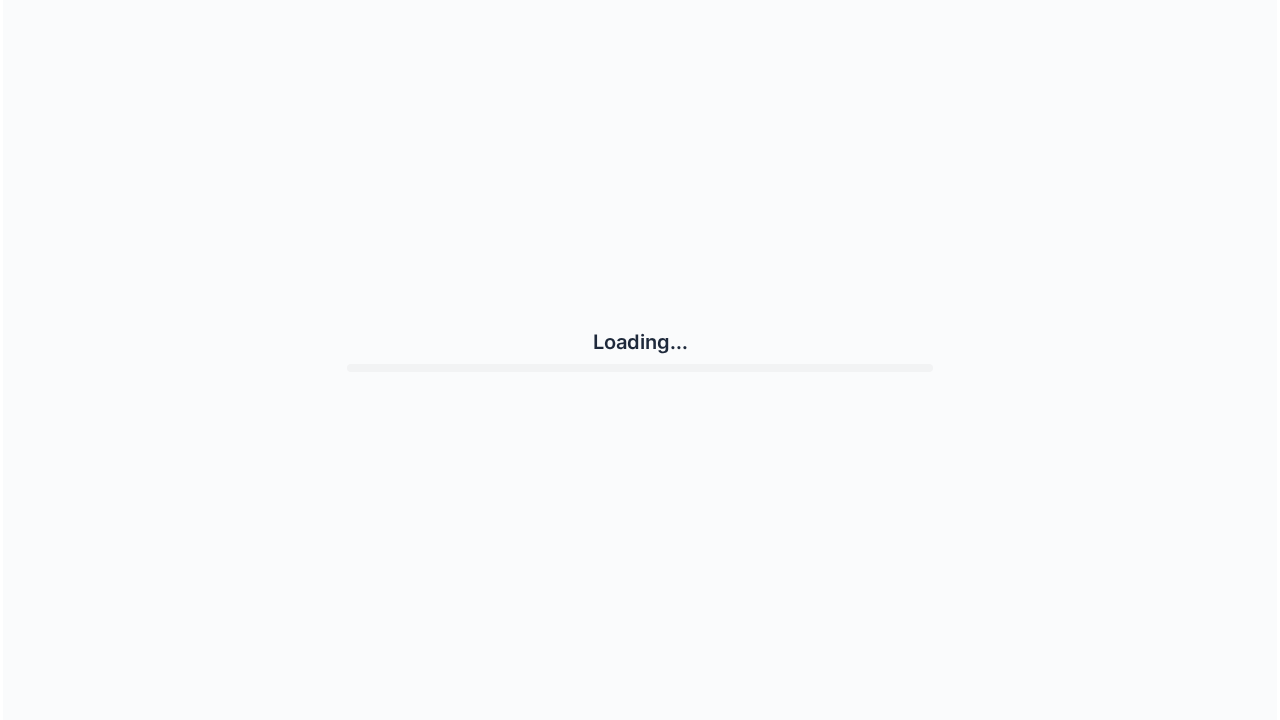 scroll, scrollTop: 0, scrollLeft: 0, axis: both 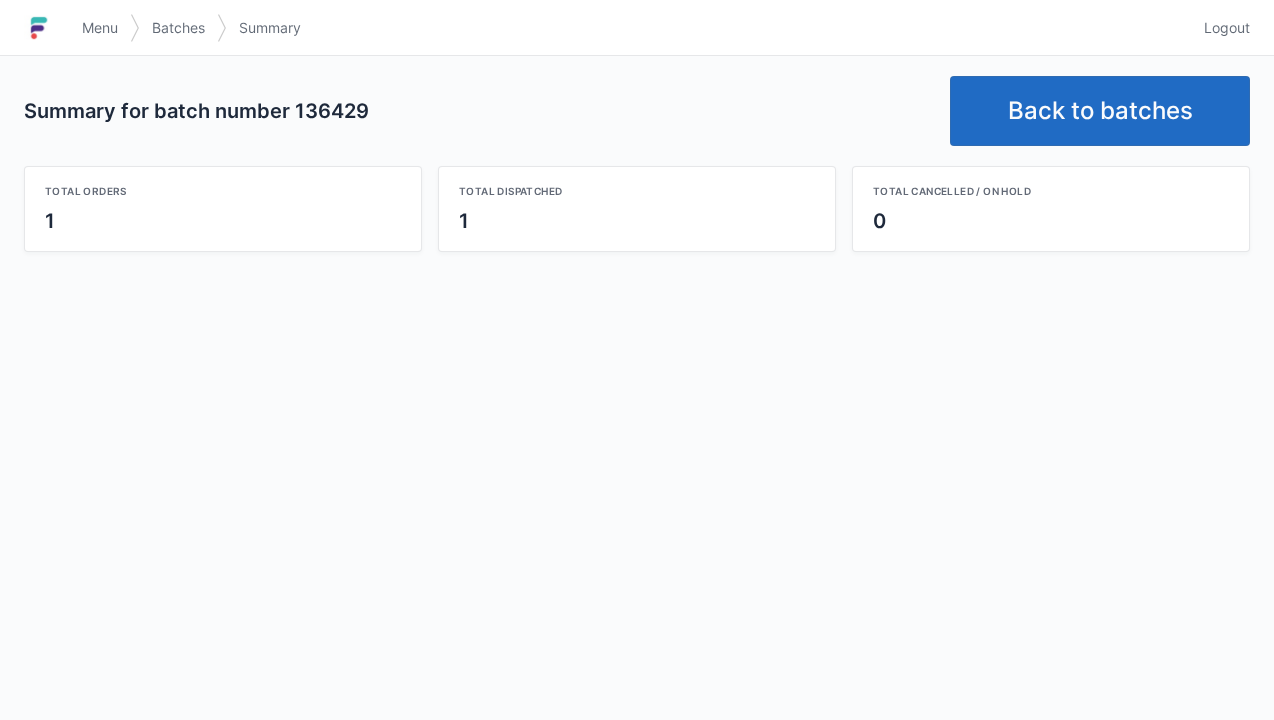 click on "Logout" at bounding box center (1227, 28) 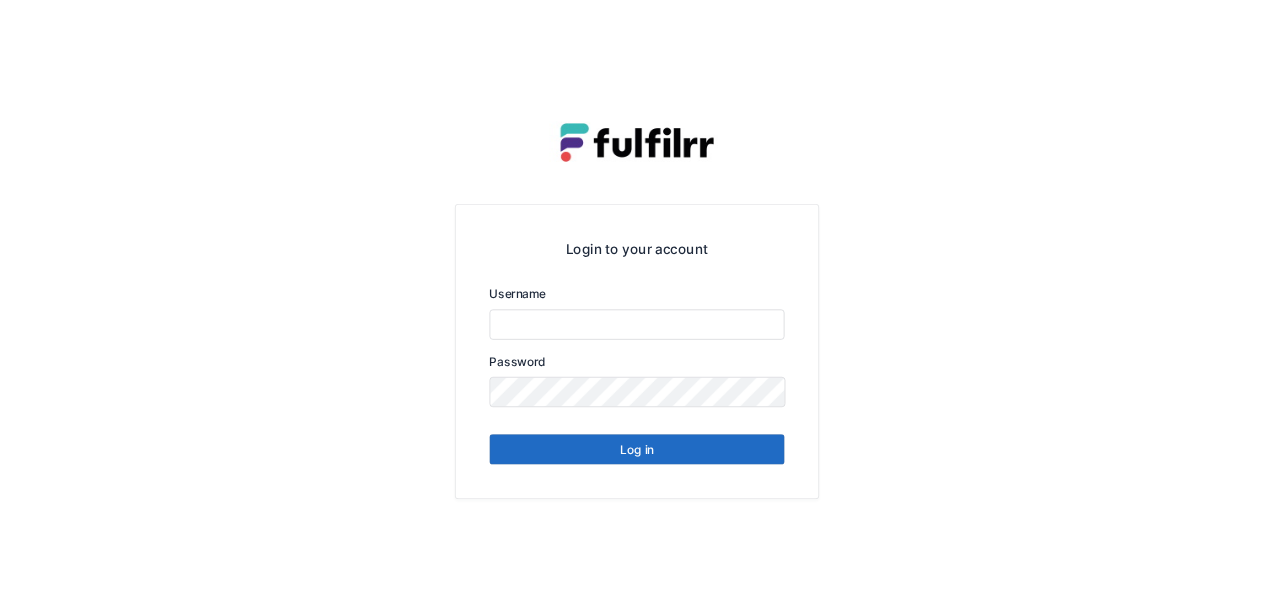 scroll, scrollTop: 0, scrollLeft: 0, axis: both 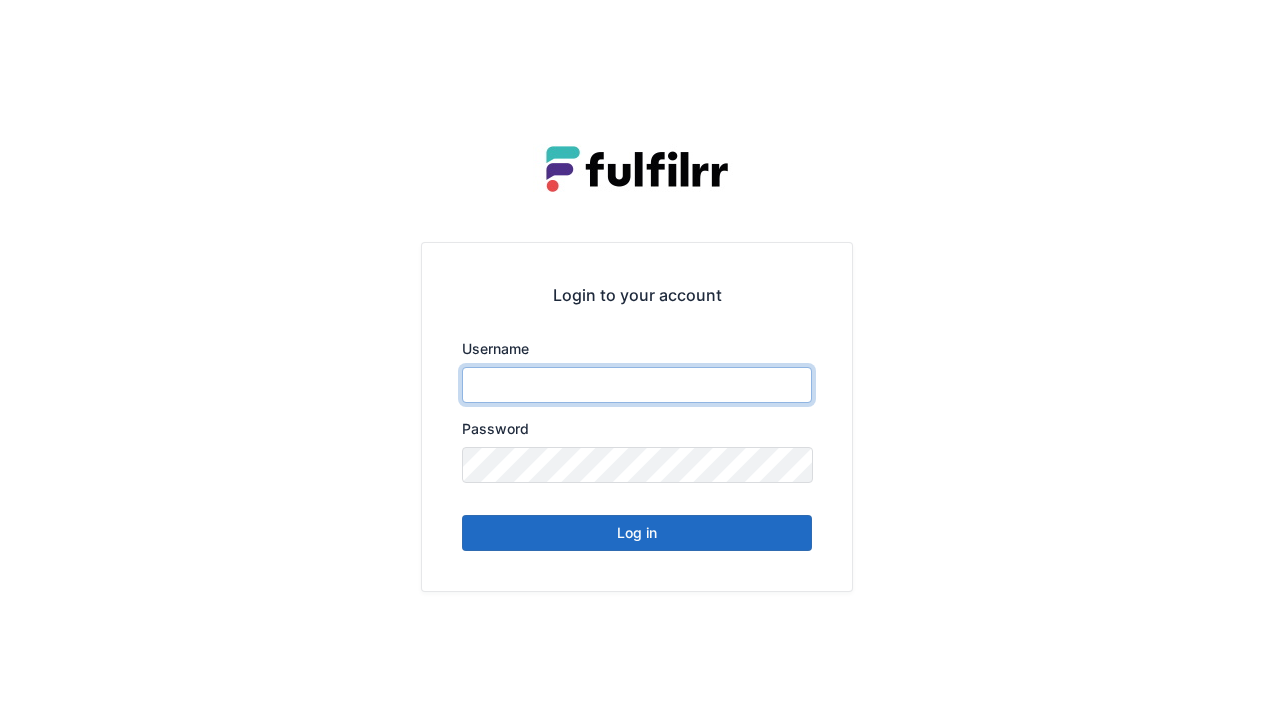type on "******" 